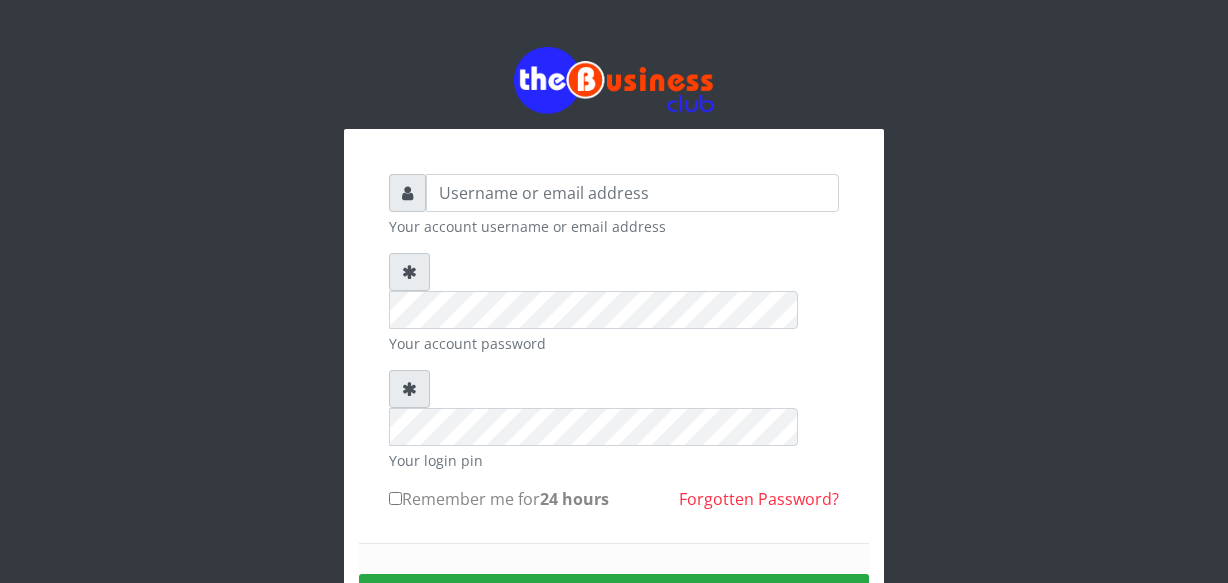 scroll, scrollTop: 0, scrollLeft: 0, axis: both 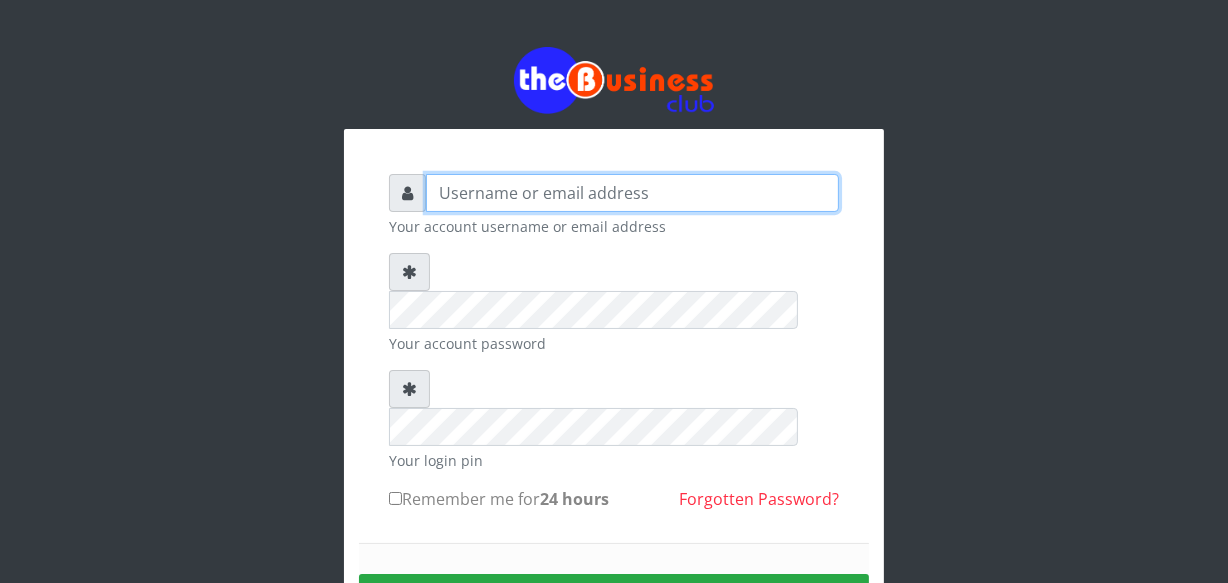 click at bounding box center [632, 193] 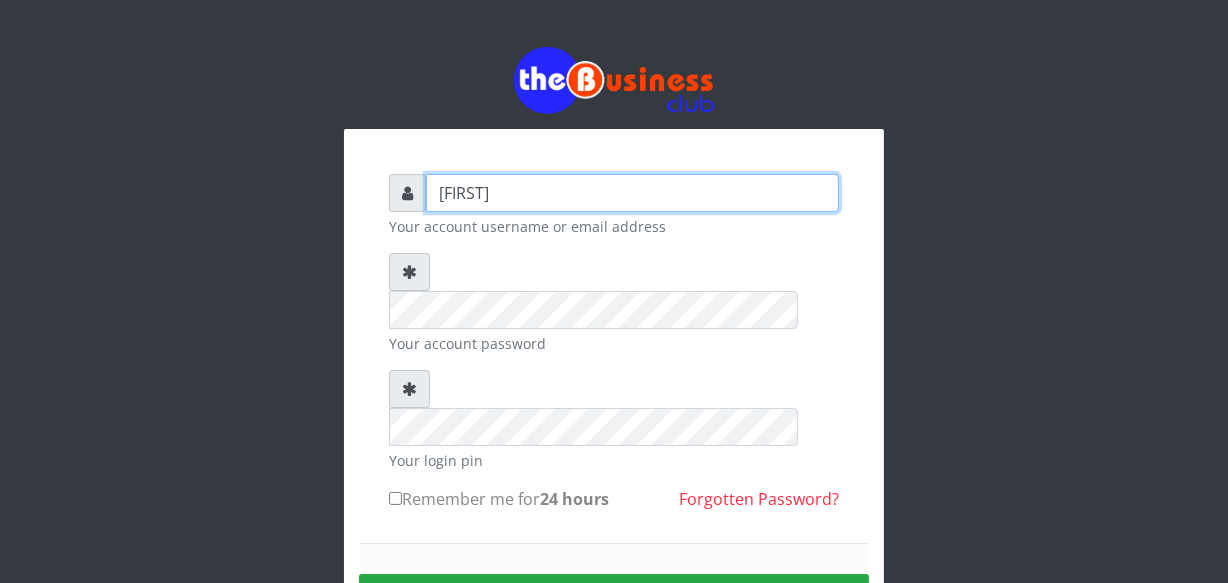 type on "[FIRST]" 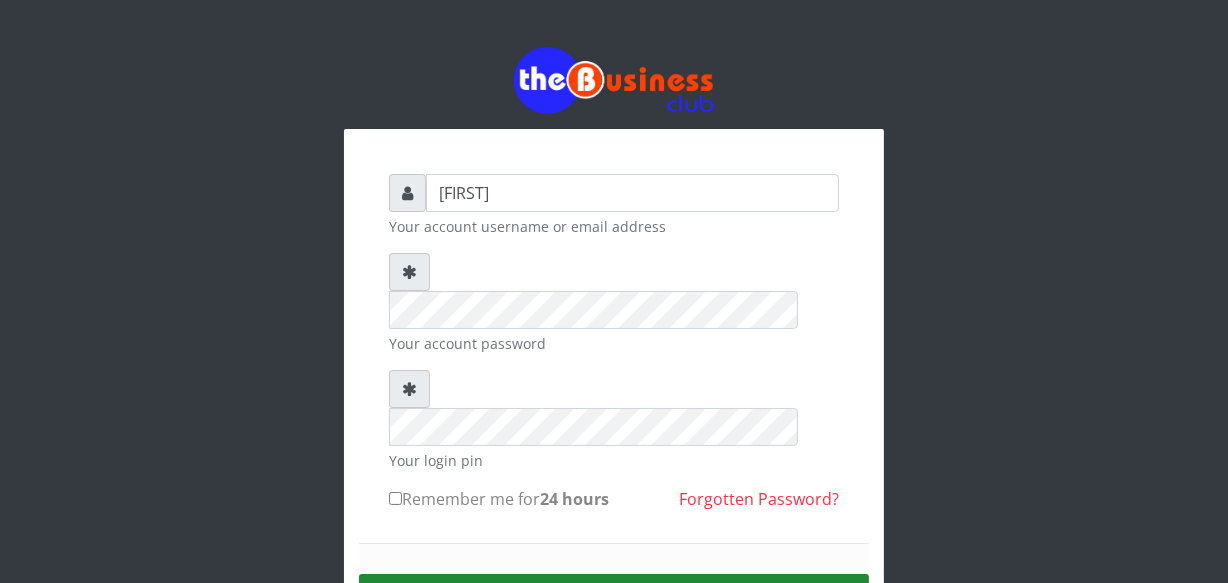 click on "Sign in" at bounding box center [614, 599] 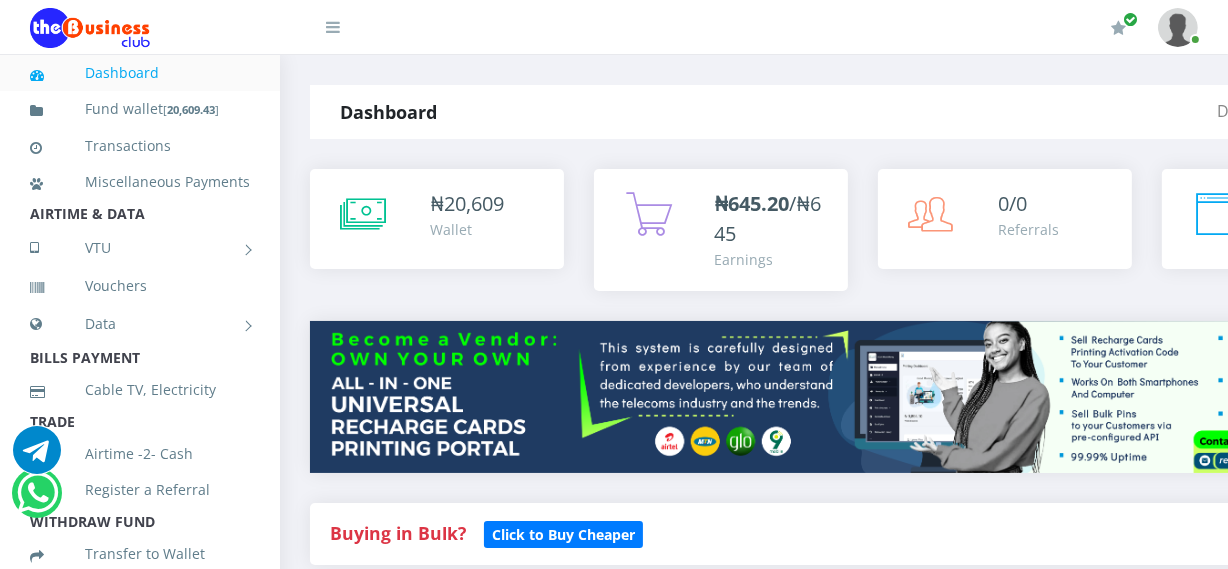 scroll, scrollTop: 0, scrollLeft: 0, axis: both 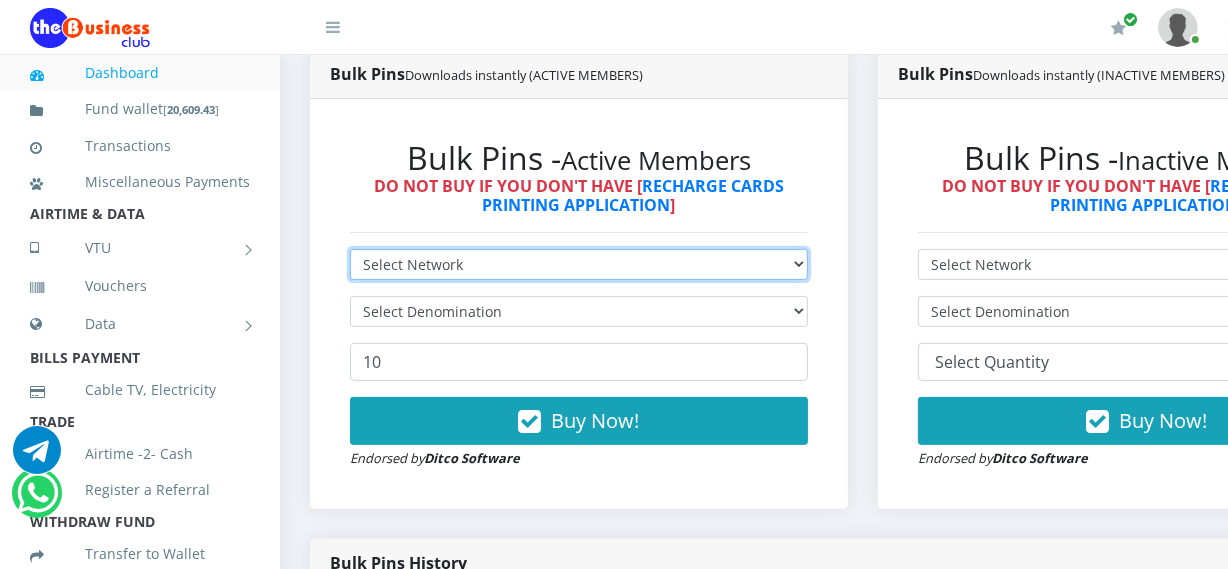 click on "Select Network
MTN
Globacom
9Mobile
Airtel" at bounding box center (579, 264) 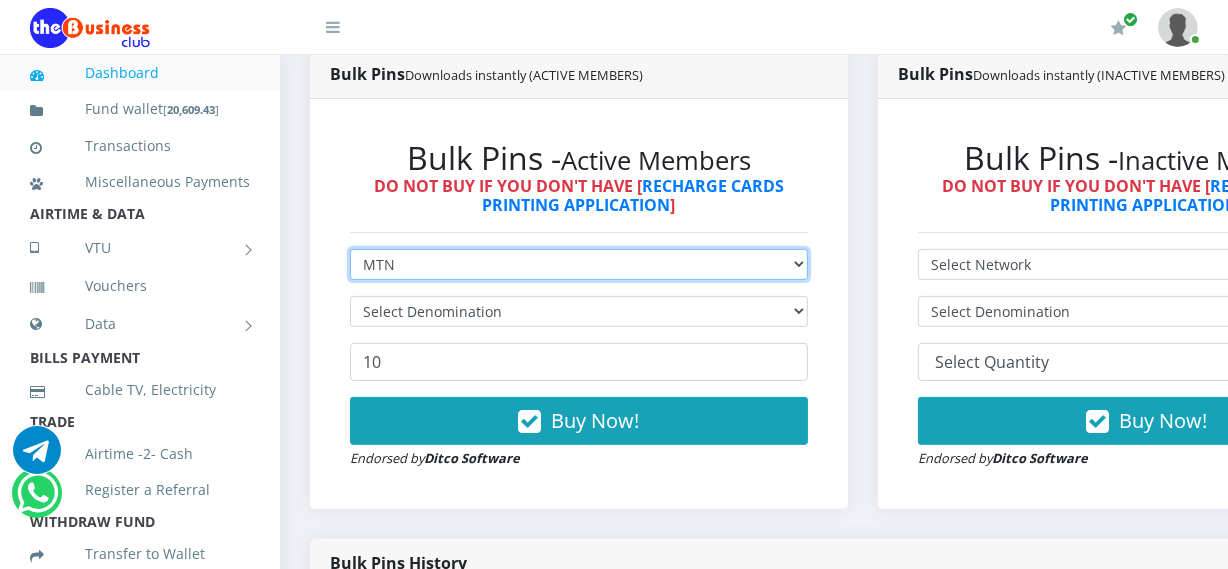 click on "Select Network
MTN
Globacom
9Mobile
Airtel" at bounding box center (579, 264) 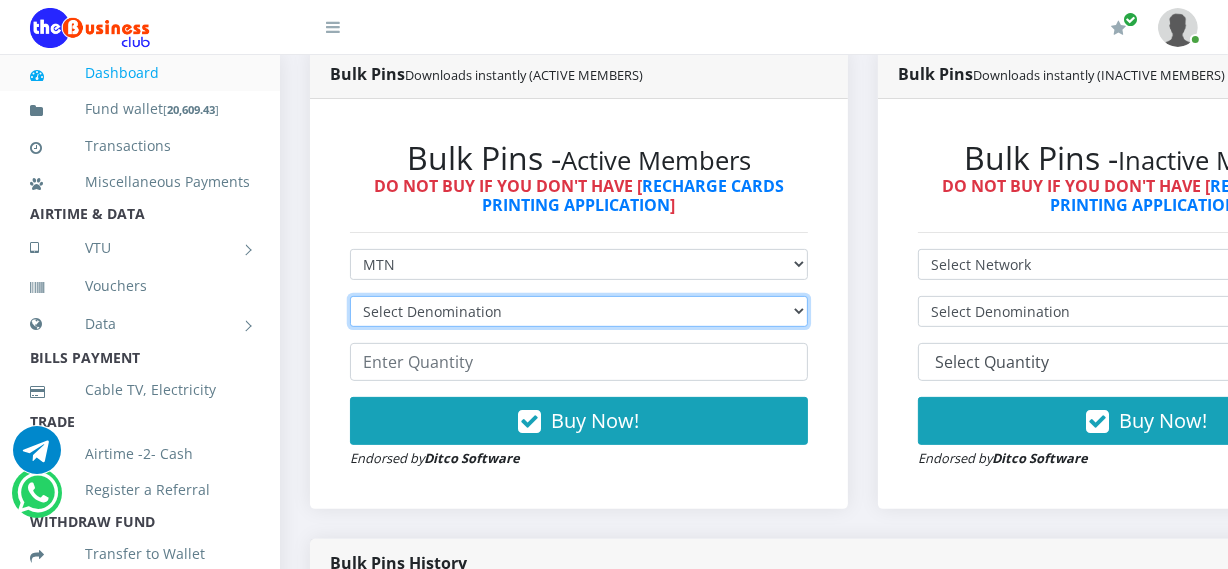 click on "Select Denomination MTN NGN100 - ₦96.99 MTN NGN200 - ₦193.98 MTN NGN400 - ₦387.96 MTN NGN500 - ₦484.95 MTN NGN1000 - ₦969.90 MTN NGN1500 - ₦1,454.85" at bounding box center (579, 311) 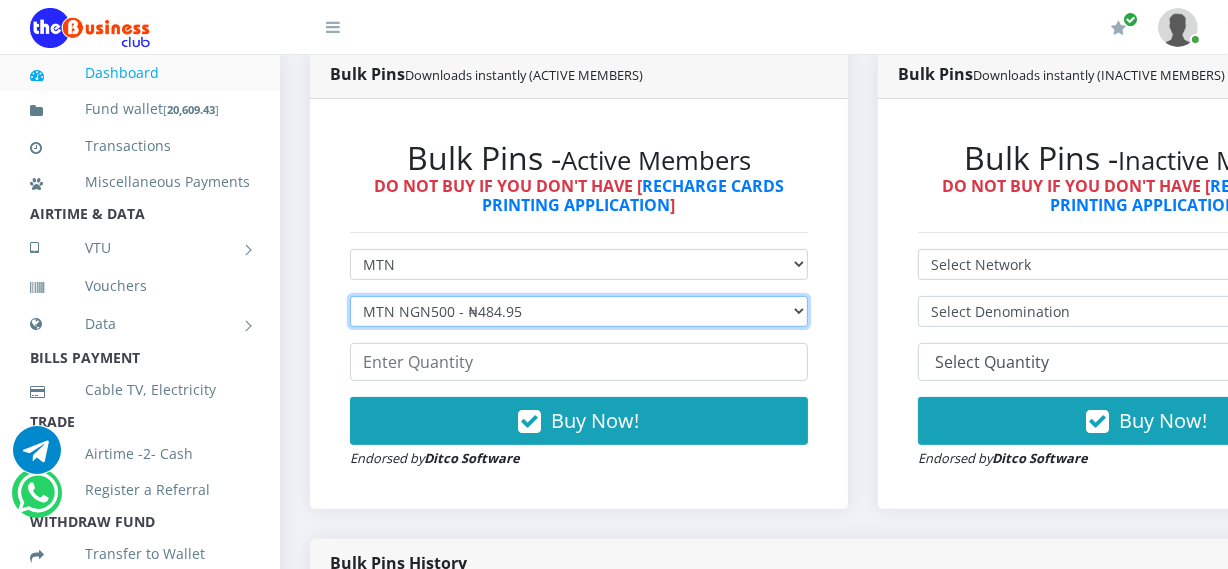 click on "Select Denomination MTN NGN100 - ₦96.99 MTN NGN200 - ₦193.98 MTN NGN400 - ₦387.96 MTN NGN500 - ₦484.95 MTN NGN1000 - ₦969.90 MTN NGN1500 - ₦1,454.85" at bounding box center (579, 311) 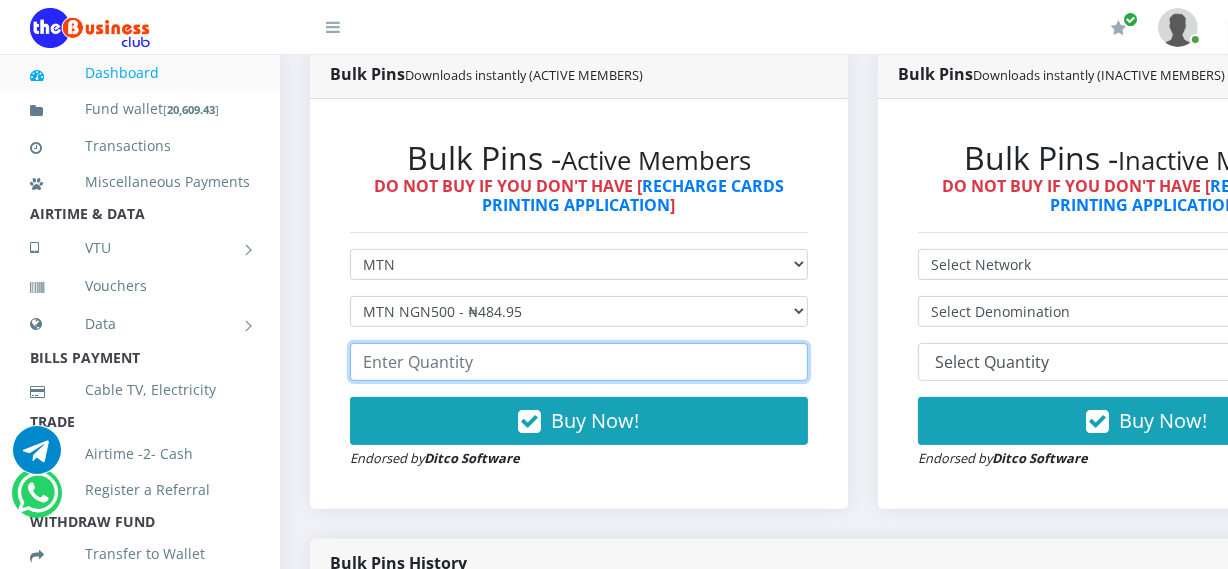 click at bounding box center [579, 362] 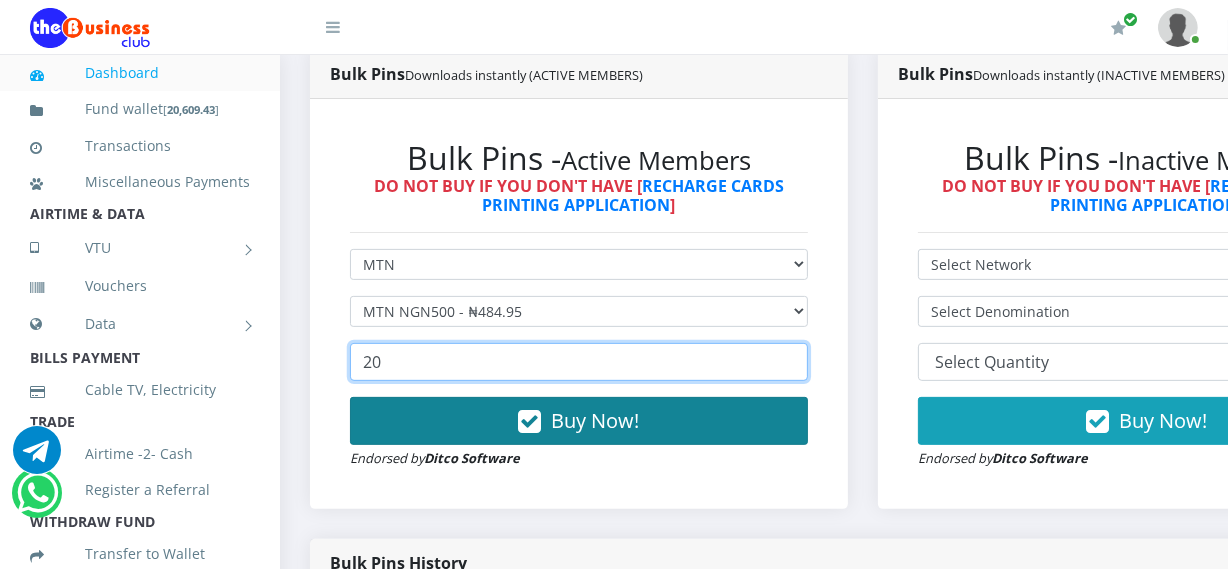 type on "20" 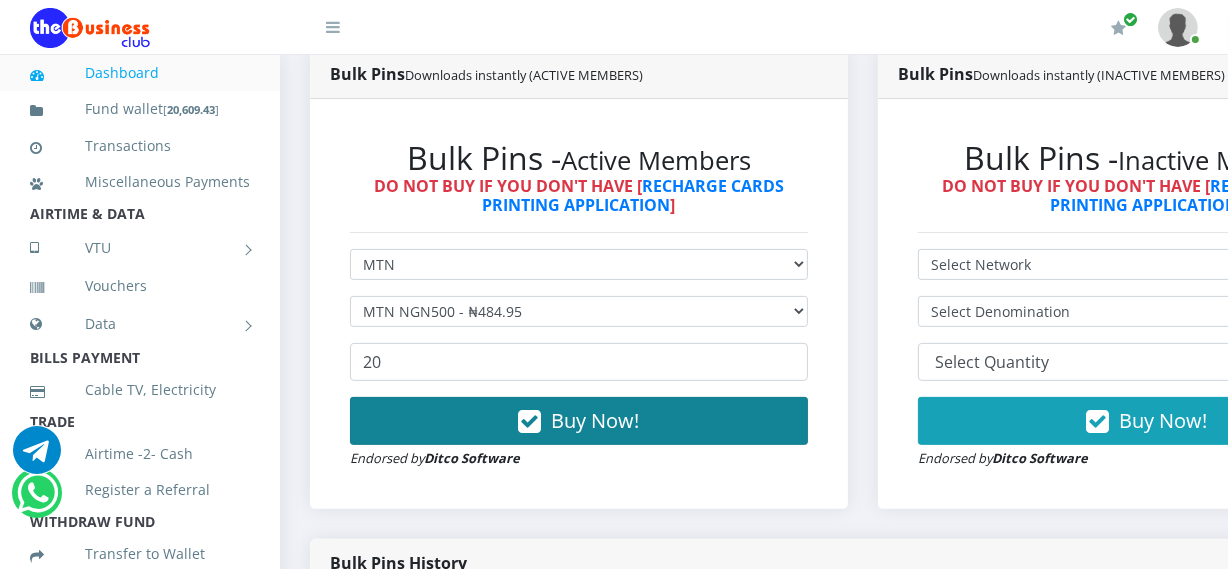click on "Buy Now!" at bounding box center (596, 420) 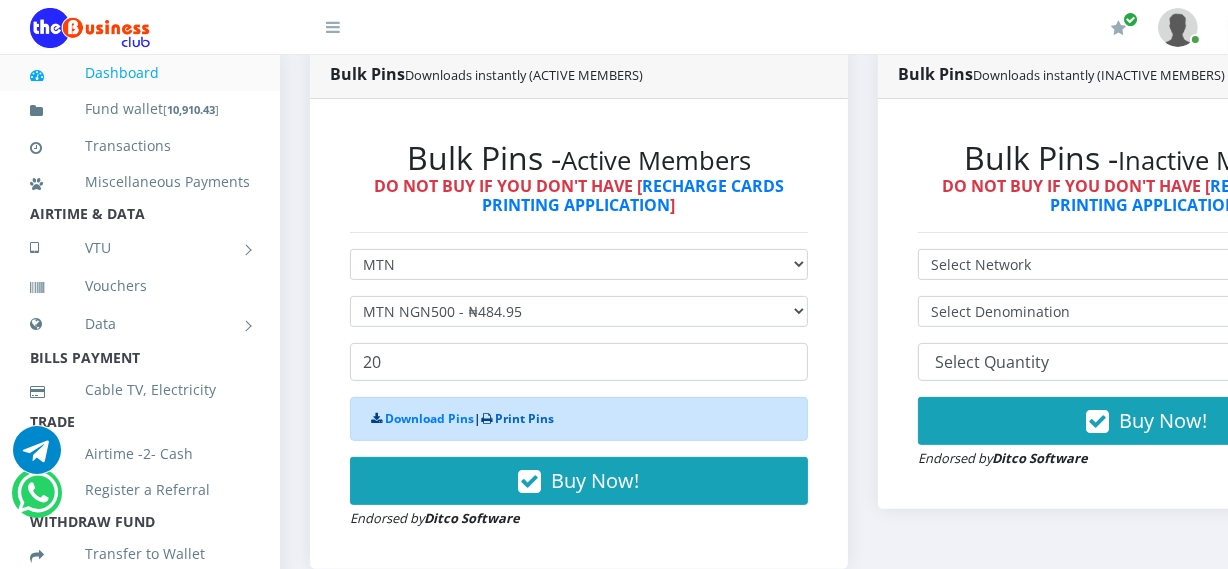 click on "Print Pins" at bounding box center (524, 418) 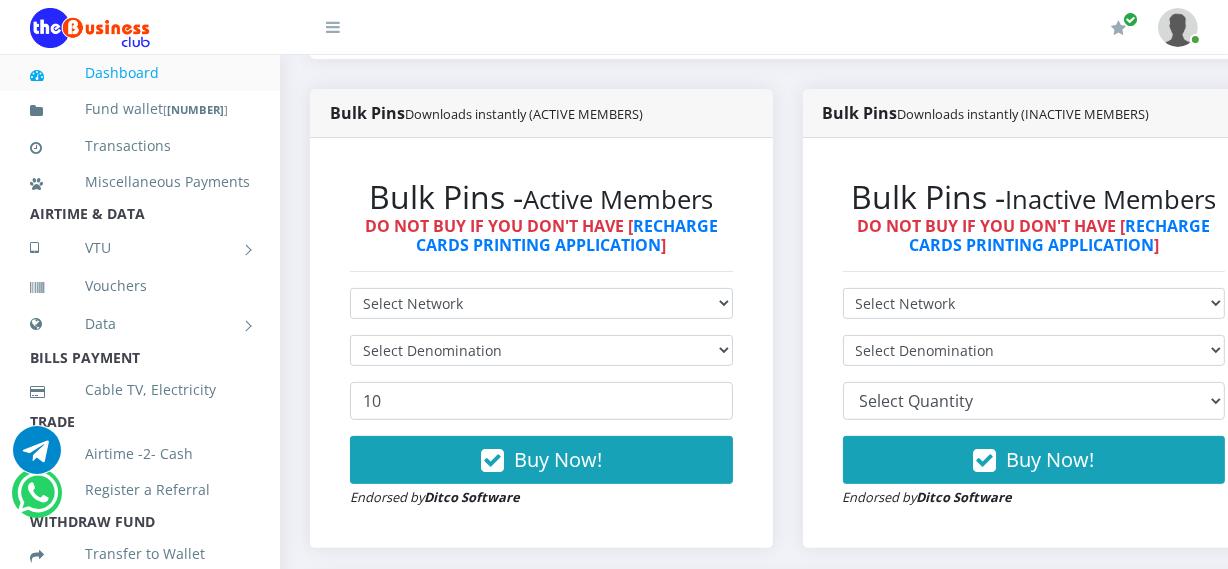 scroll, scrollTop: 0, scrollLeft: 0, axis: both 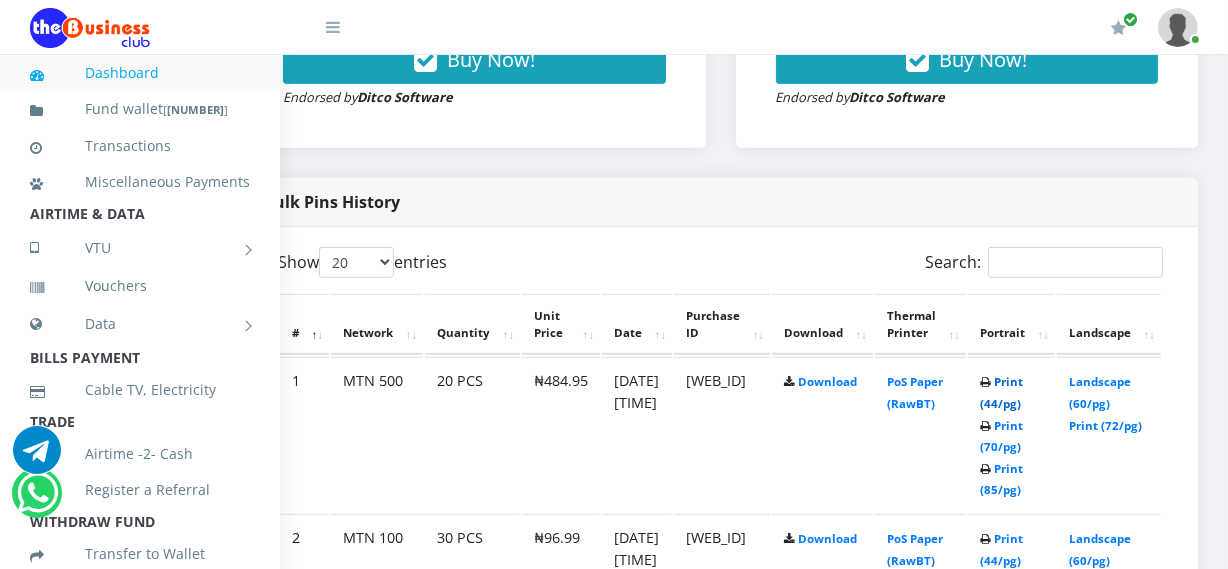 click on "Print (44/pg)" at bounding box center [1001, 392] 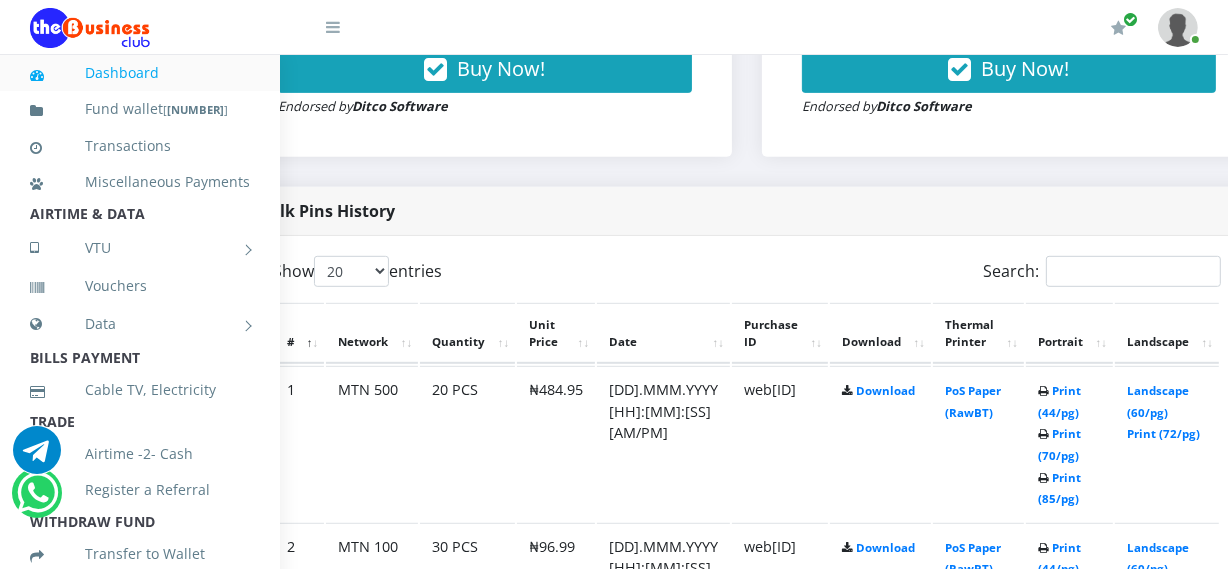 scroll, scrollTop: 0, scrollLeft: 0, axis: both 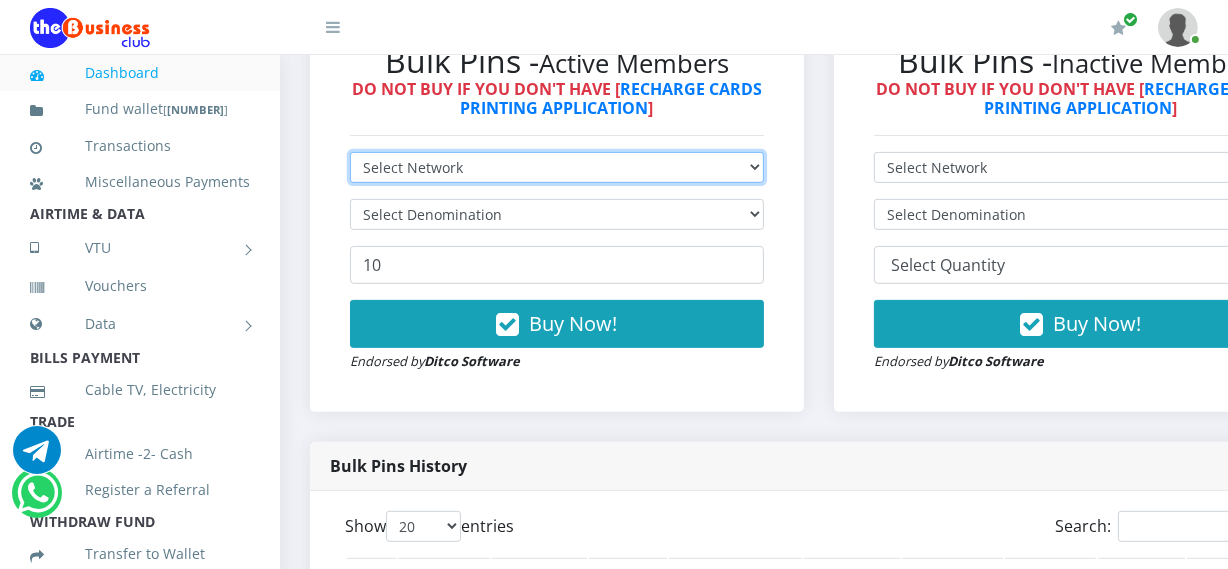 click on "Select Network
MTN
Globacom
9Mobile
Airtel" at bounding box center [557, 167] 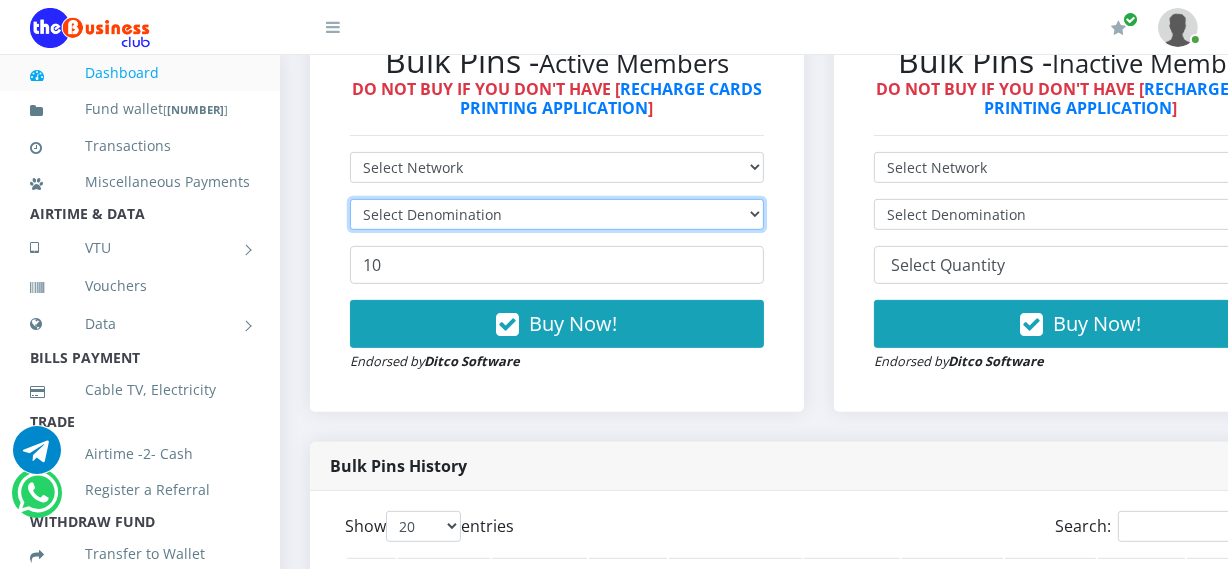 click on "Select Denomination" at bounding box center [557, 214] 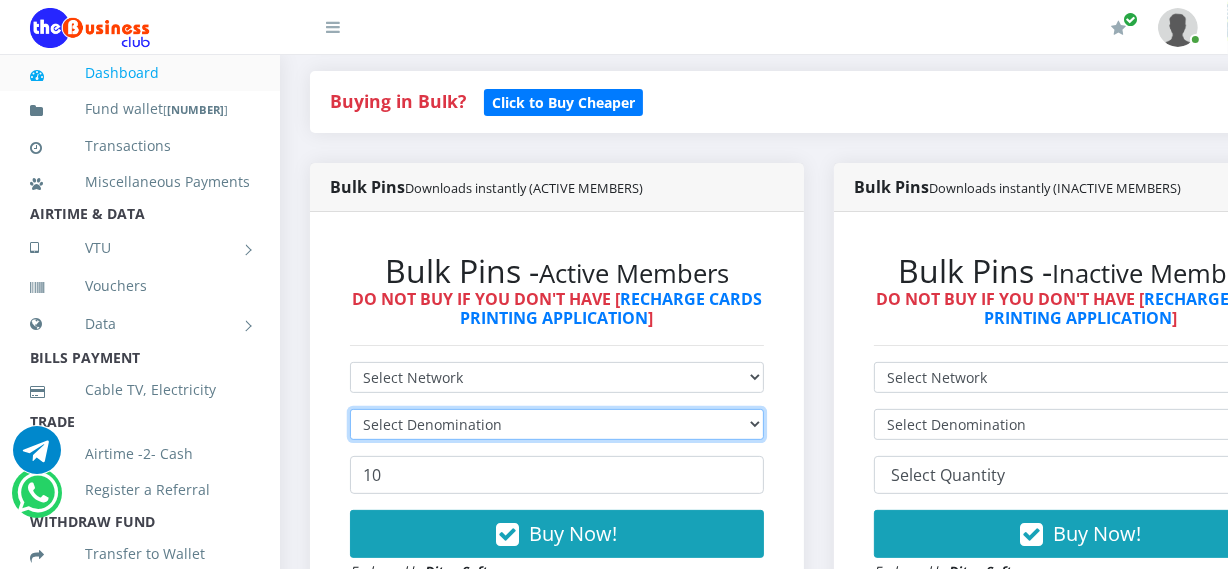 scroll, scrollTop: 472, scrollLeft: 0, axis: vertical 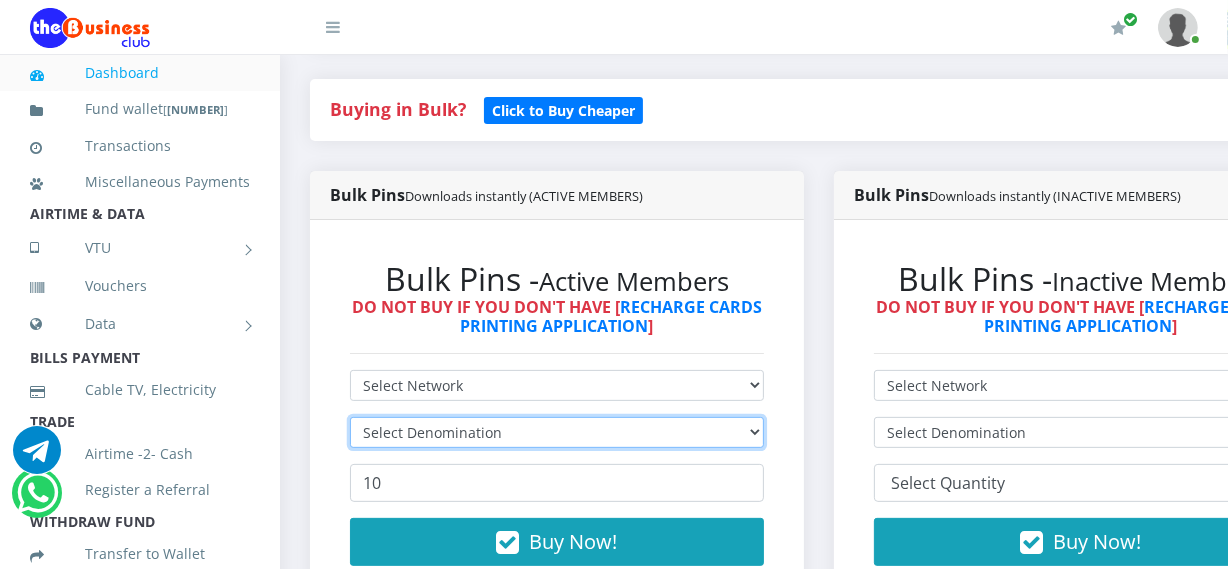 click on "Select Denomination" at bounding box center (557, 432) 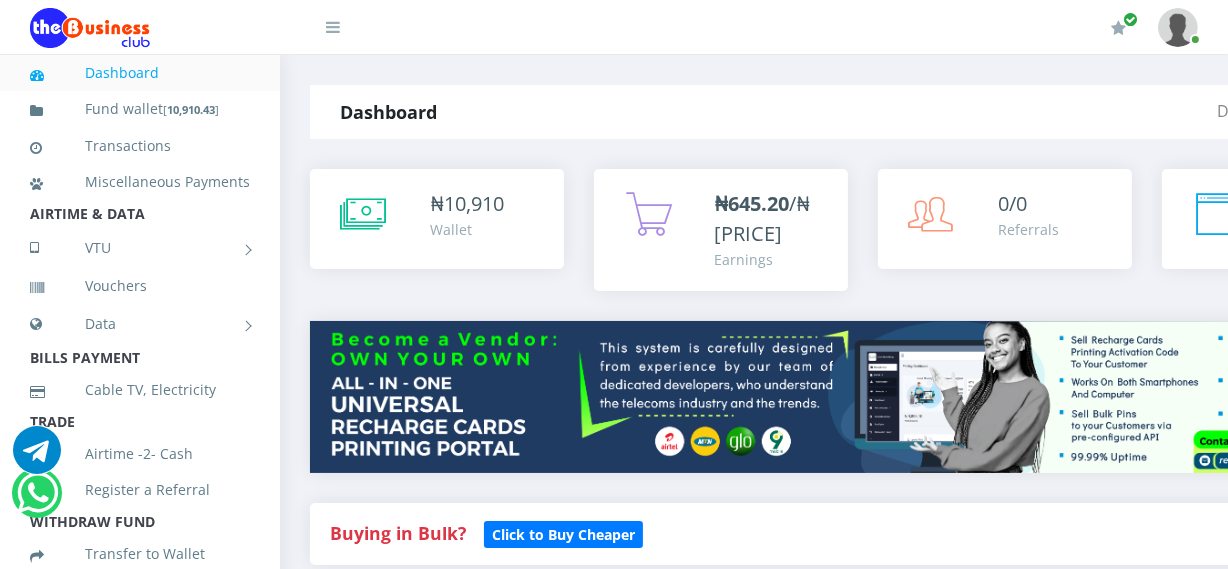 scroll, scrollTop: 0, scrollLeft: 0, axis: both 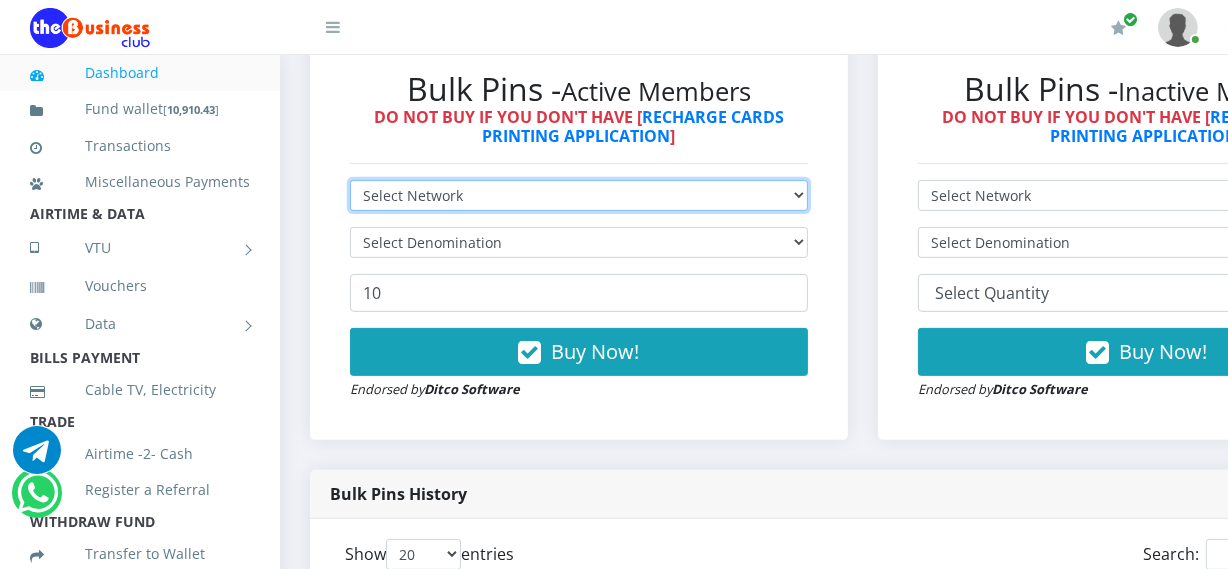 click on "Select Network
MTN
Globacom
9Mobile
Airtel" at bounding box center (579, 195) 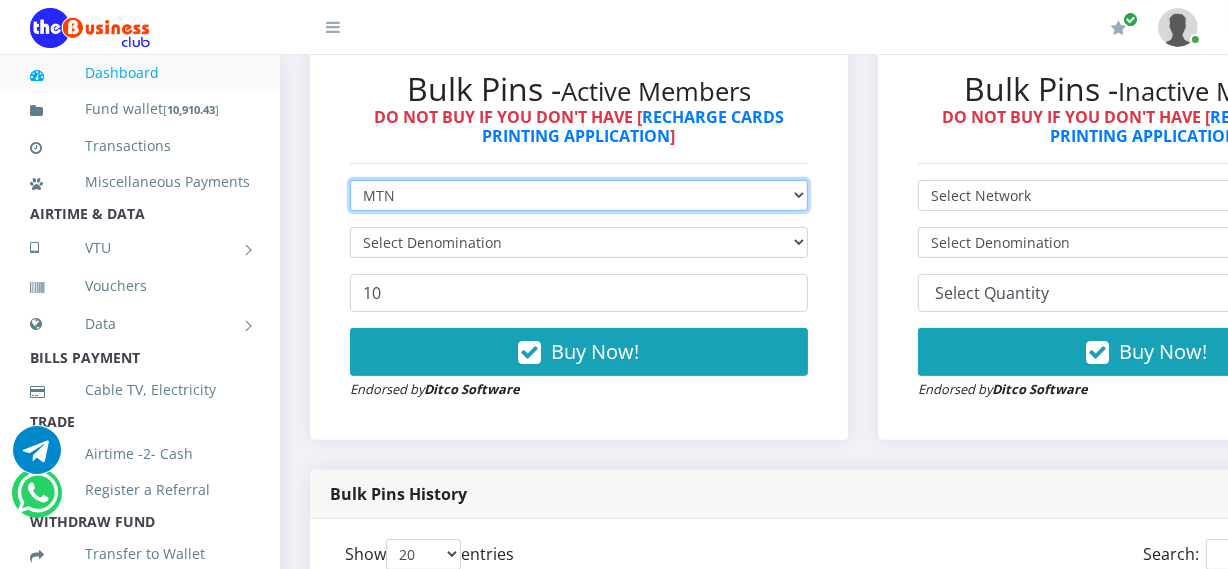 click on "Select Network
MTN
Globacom
9Mobile
Airtel" at bounding box center (579, 195) 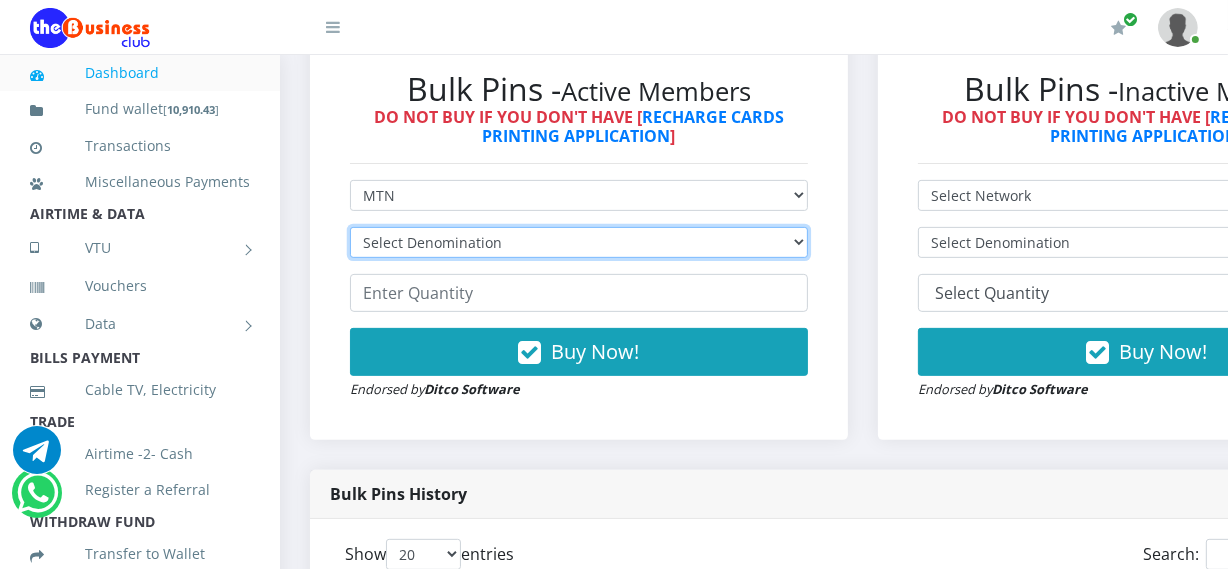 click on "Select Denomination MTN NGN100 - ₦96.99 MTN NGN200 - ₦193.98 MTN NGN400 - ₦387.96 MTN NGN500 - ₦484.95 MTN NGN1000 - ₦969.90 MTN NGN1500 - ₦1,454.85" at bounding box center [579, 242] 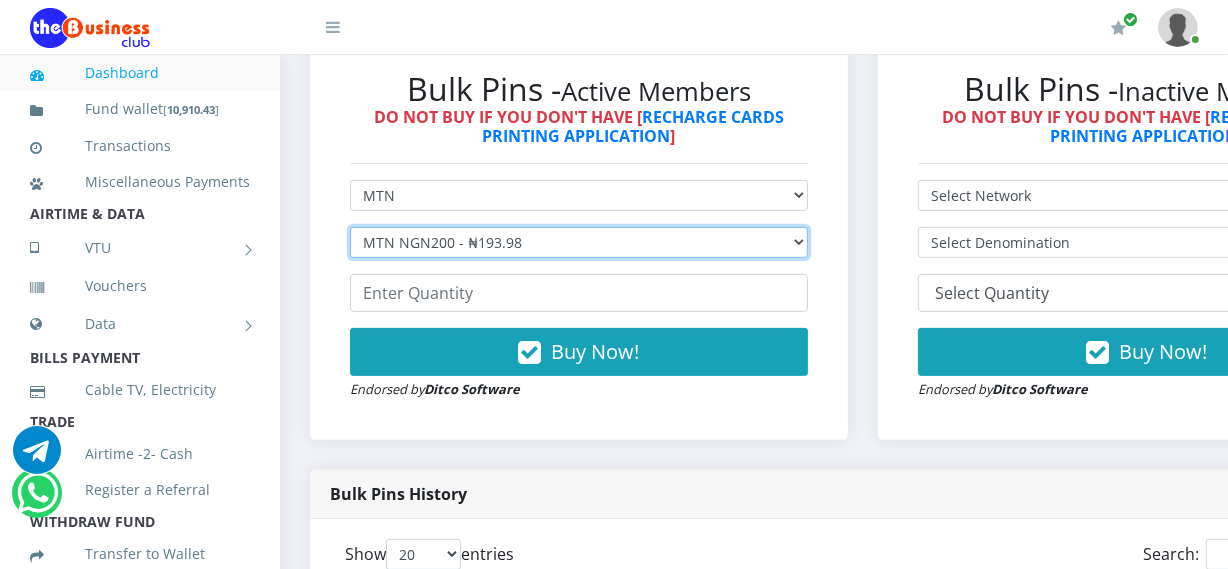 click on "Select Denomination MTN NGN100 - ₦96.99 MTN NGN200 - ₦193.98 MTN NGN400 - ₦387.96 MTN NGN500 - ₦484.95 MTN NGN1000 - ₦969.90 MTN NGN1500 - ₦1,454.85" at bounding box center [579, 242] 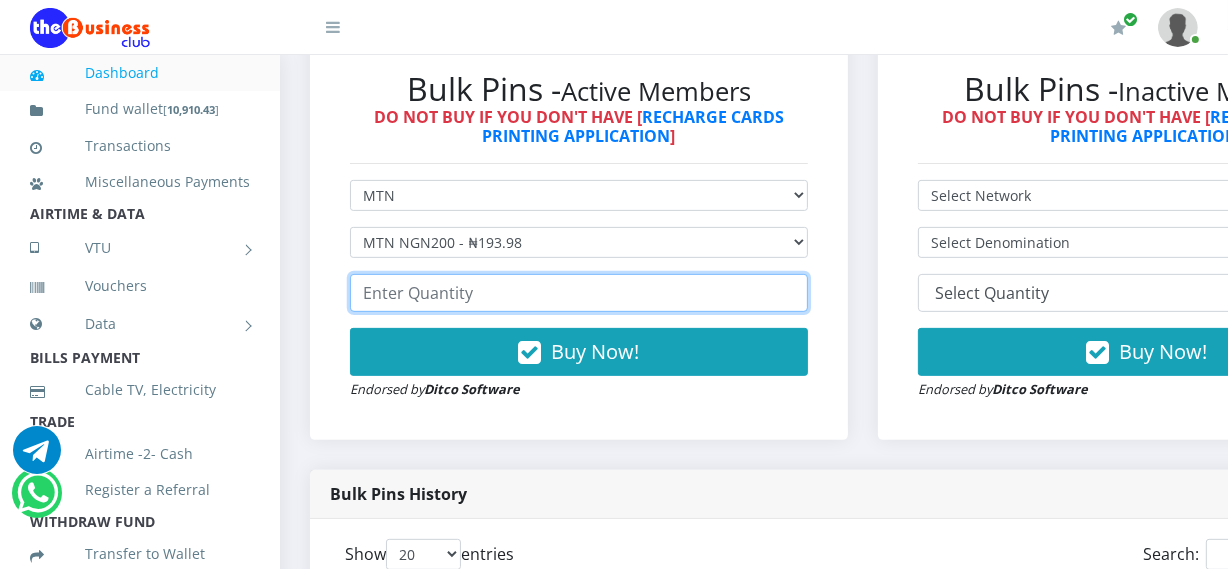 click at bounding box center (579, 293) 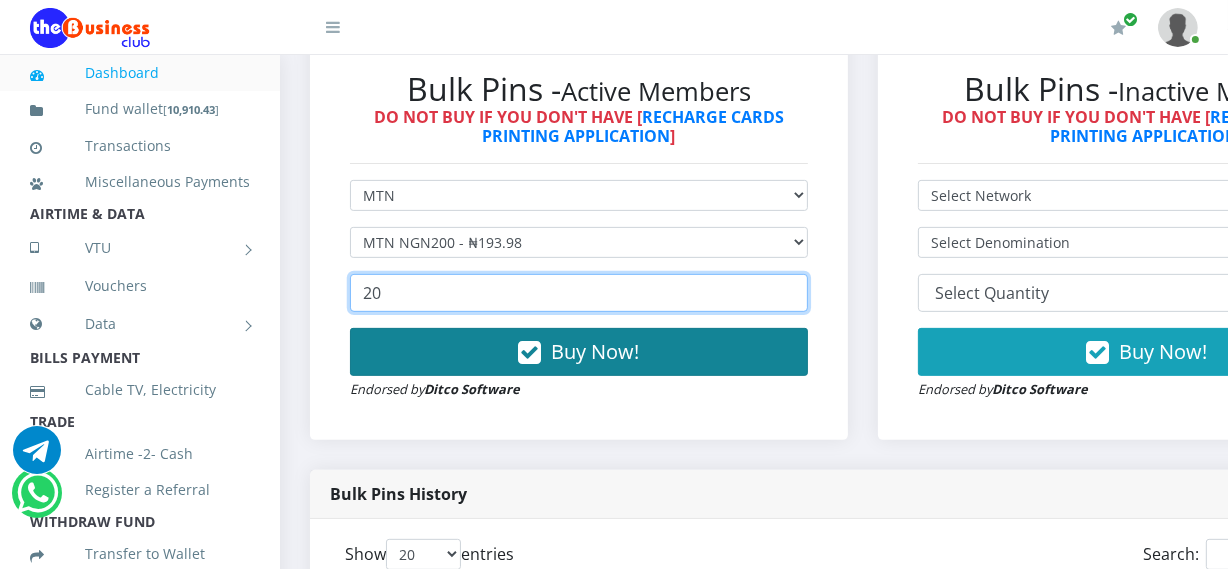 type on "20" 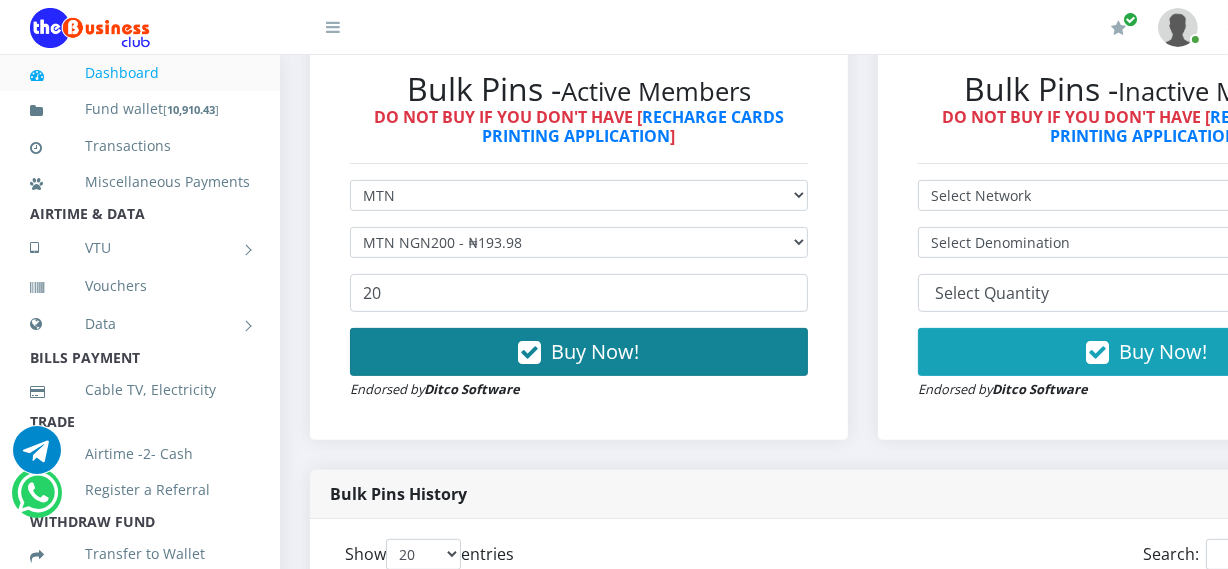 click on "Buy Now!" at bounding box center [579, 352] 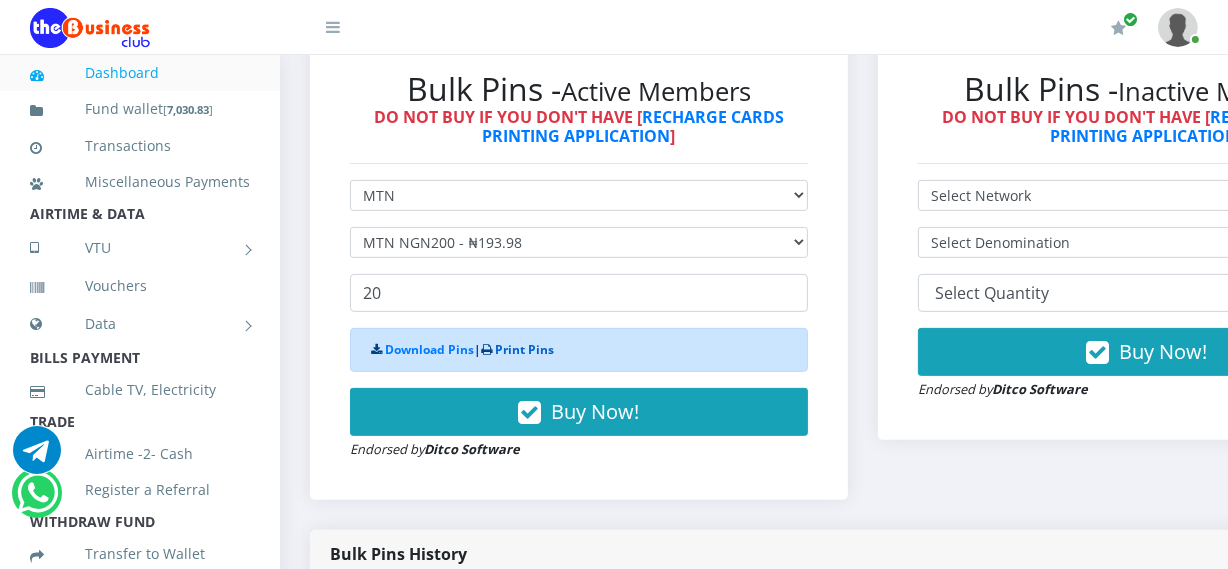 click on "Print Pins" at bounding box center (524, 349) 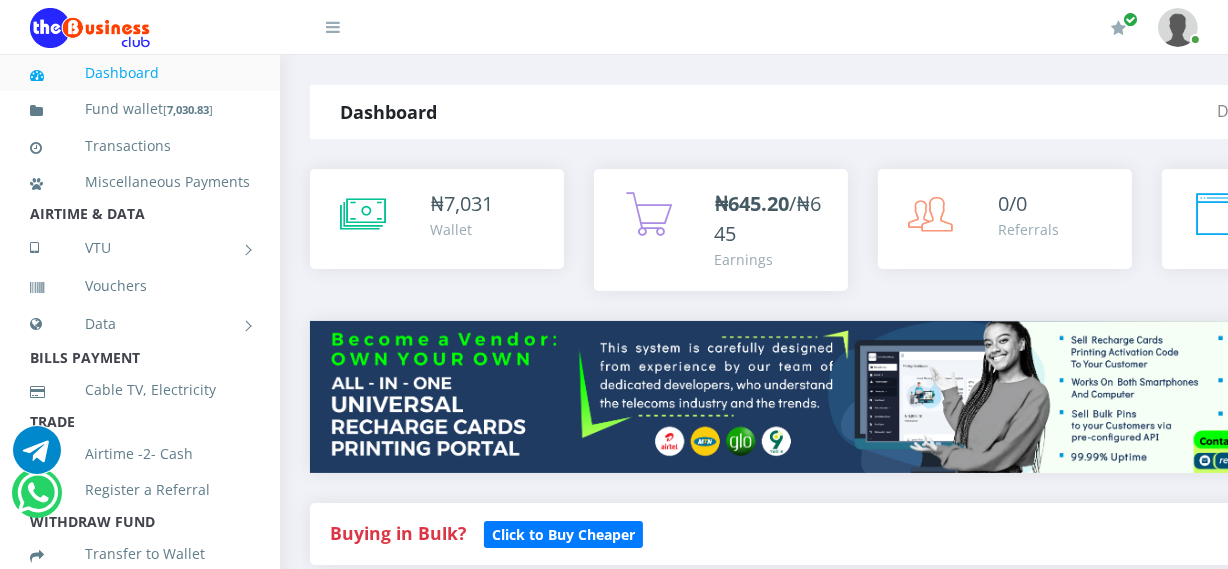 scroll, scrollTop: 0, scrollLeft: 0, axis: both 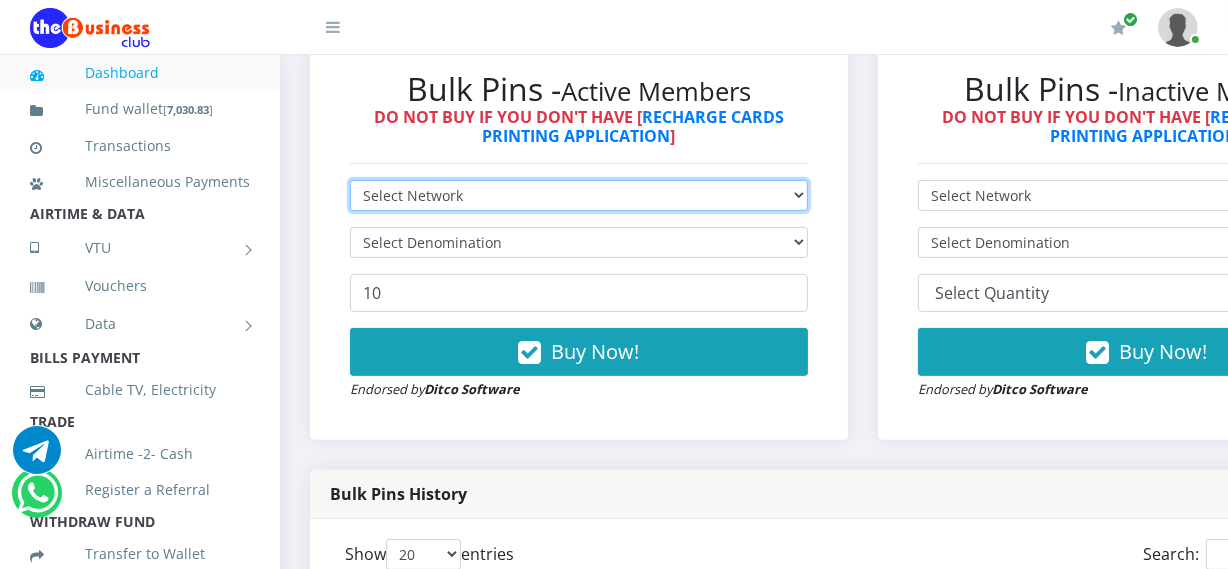 click on "Select Network
MTN
Globacom
9Mobile
Airtel" at bounding box center (579, 195) 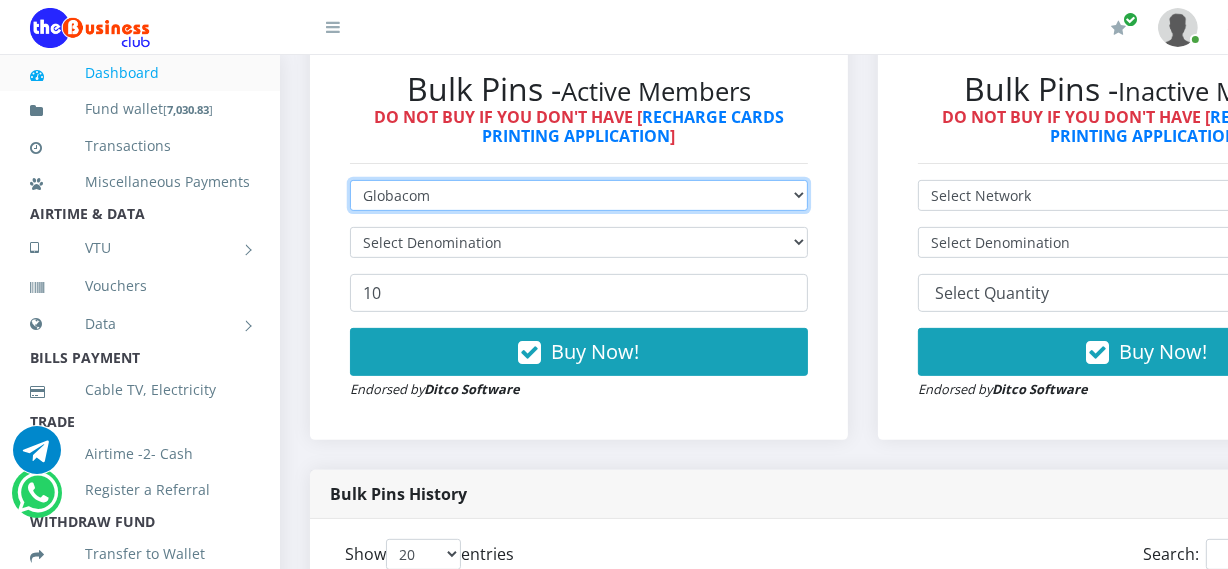click on "Select Network
MTN
Globacom
9Mobile
Airtel" at bounding box center [579, 195] 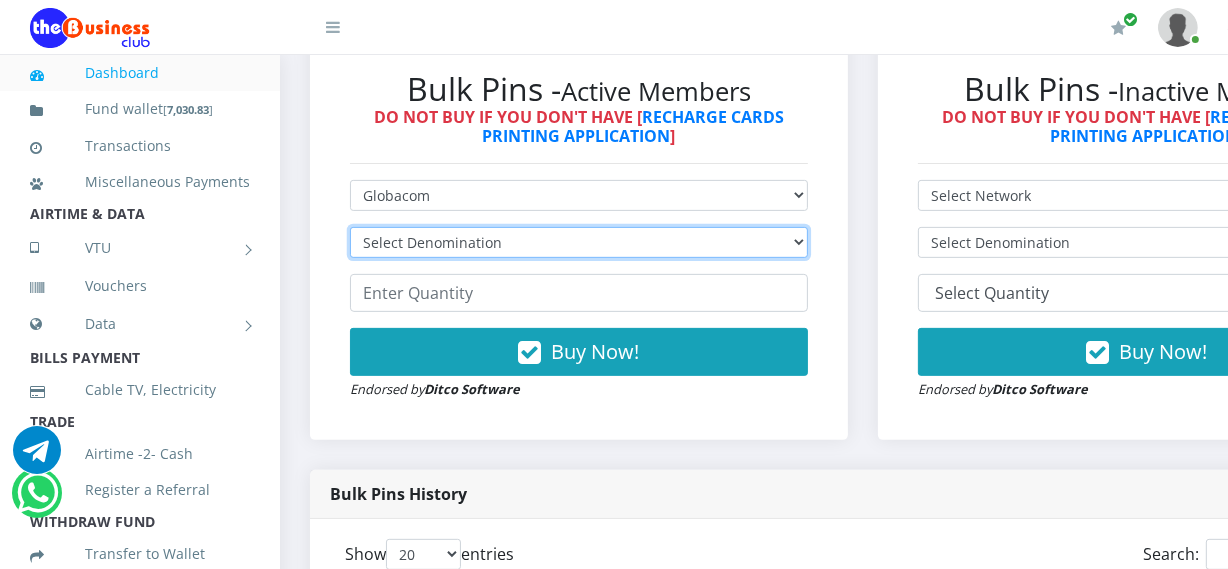 click on "Select Denomination Glo NGN100 - ₦96.55 Glo NGN200 - ₦193.10 Glo NGN500 - ₦482.75 Glo NGN1000 - ₦965.50" at bounding box center (579, 242) 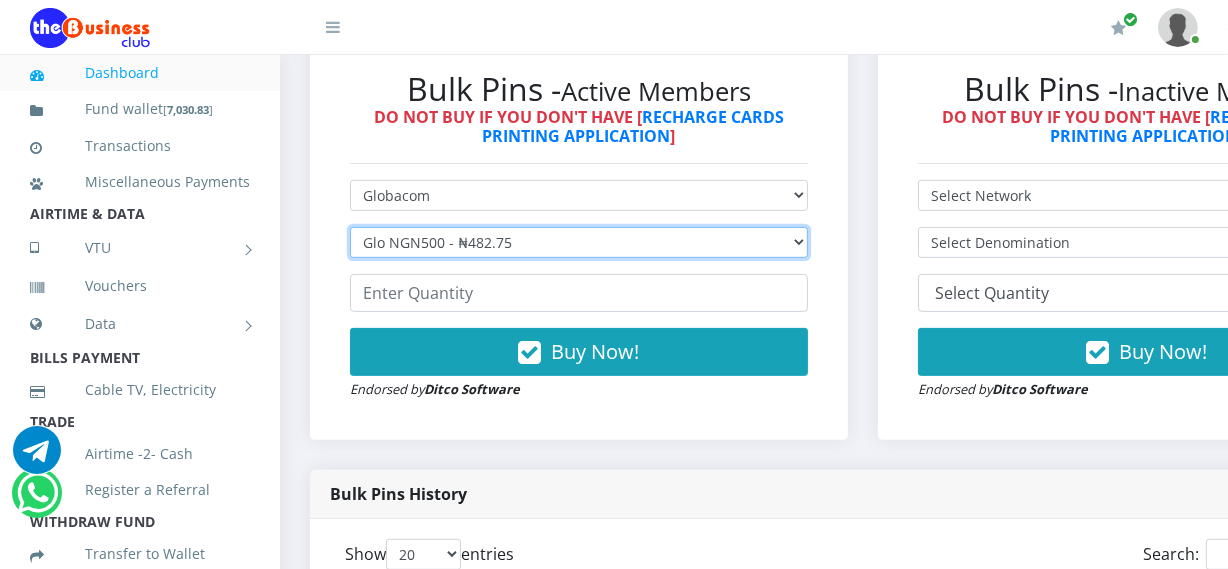 click on "Select Denomination Glo NGN100 - ₦96.55 Glo NGN200 - ₦193.10 Glo NGN500 - ₦482.75 Glo NGN1000 - ₦965.50" at bounding box center [579, 242] 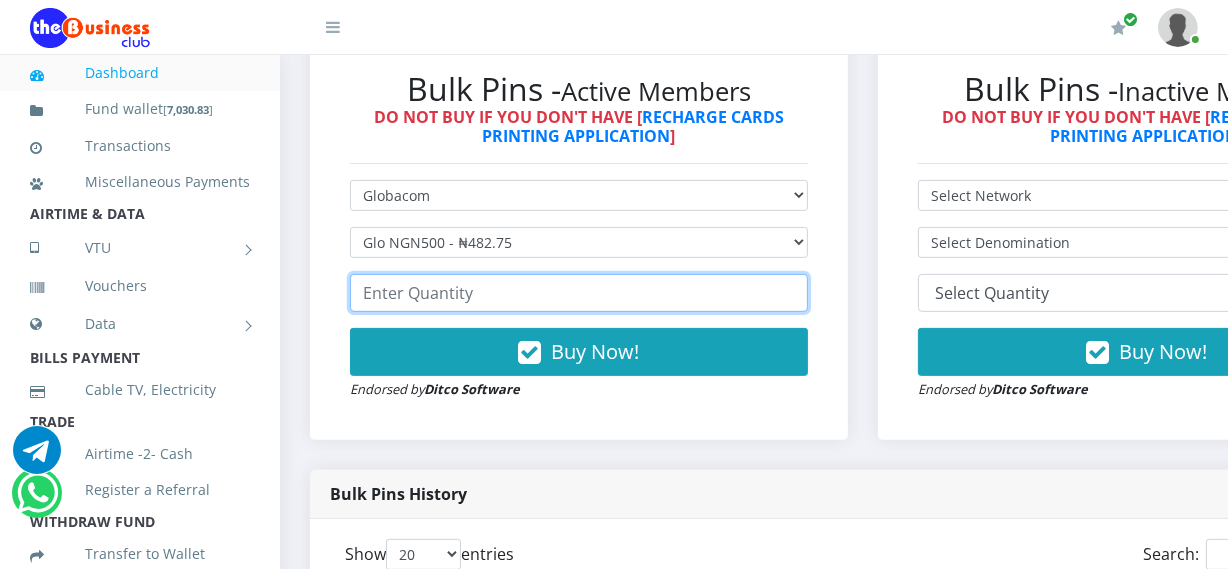 click at bounding box center [579, 293] 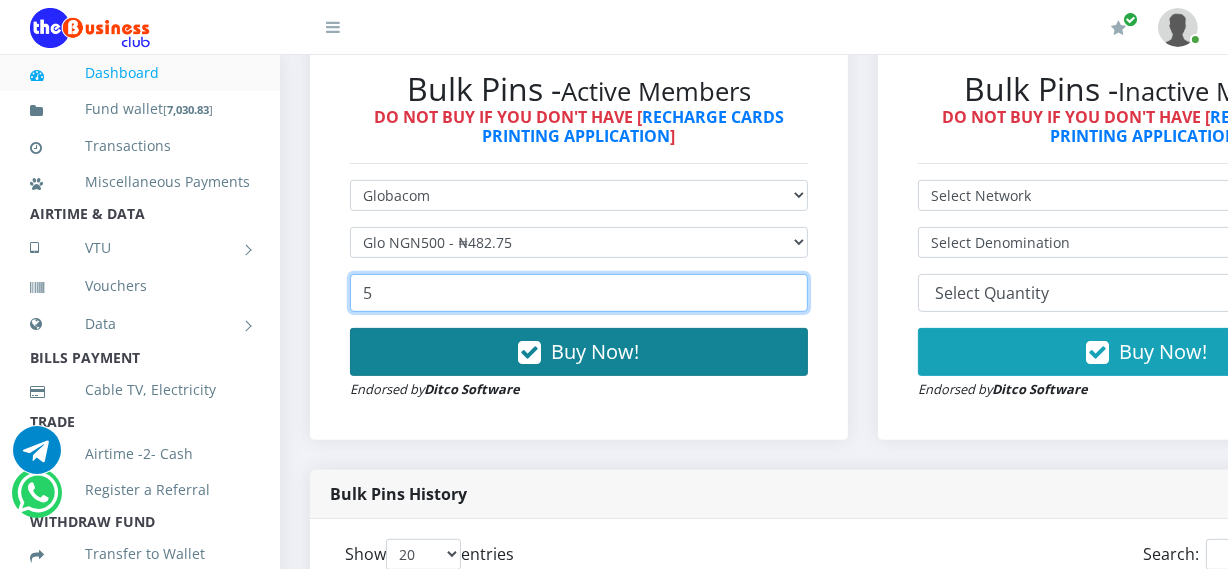 type on "5" 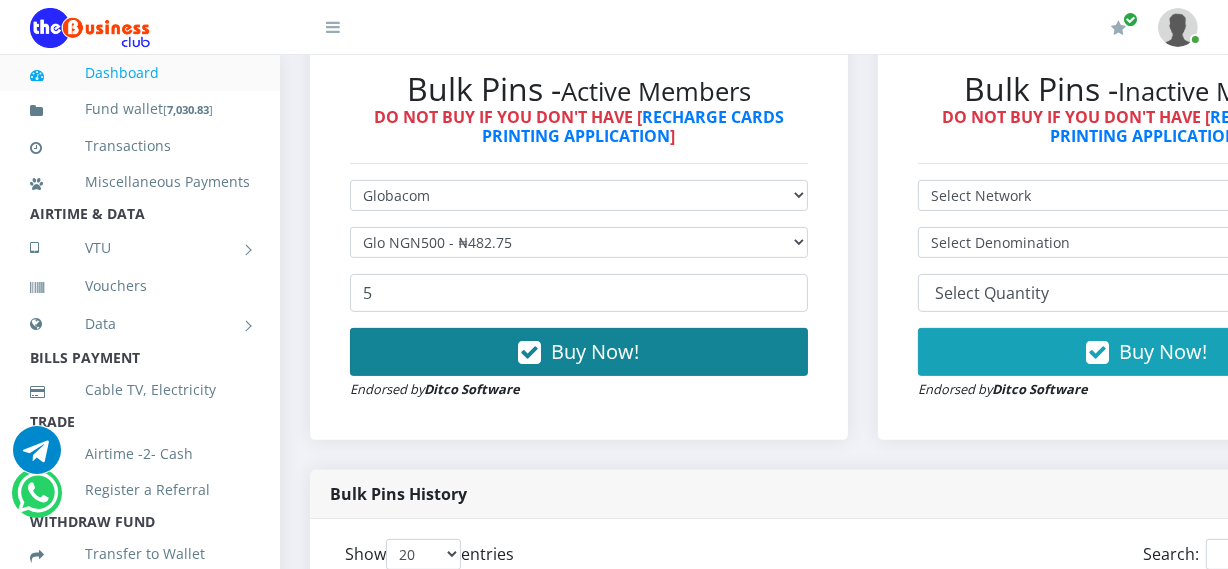 click on "Buy Now!" at bounding box center [596, 351] 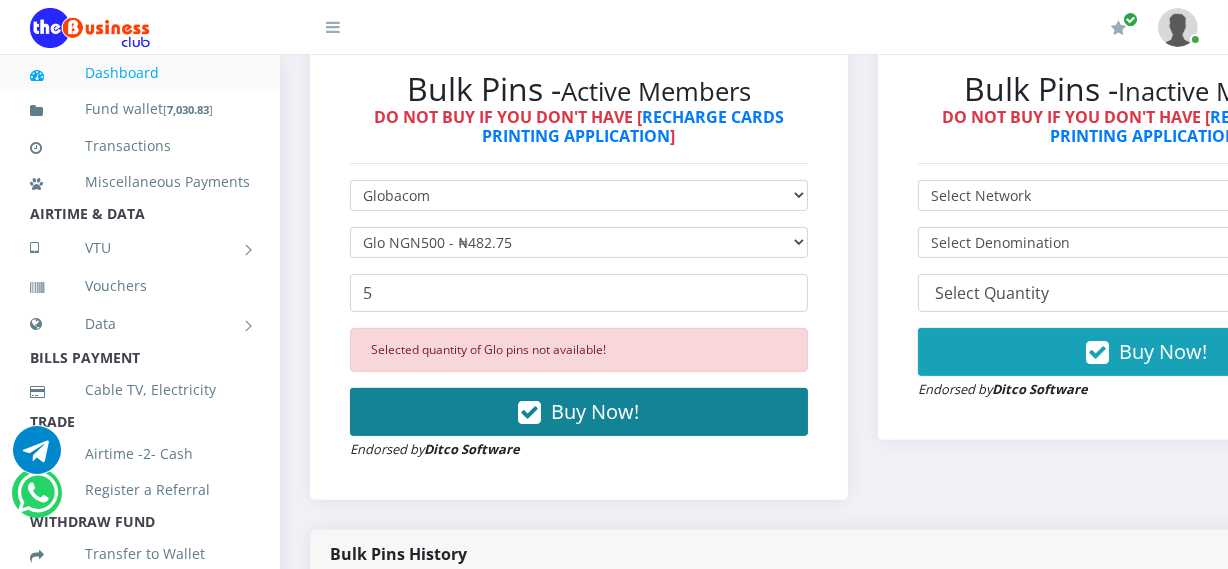 click on "Buy Now!" at bounding box center [596, 411] 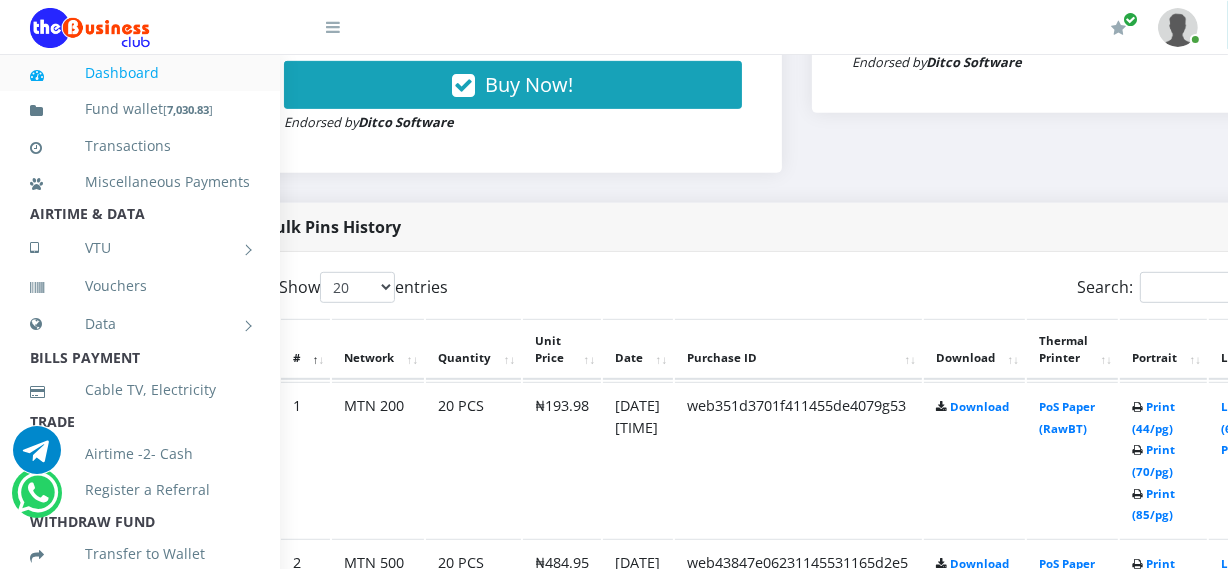 scroll, scrollTop: 941, scrollLeft: 72, axis: both 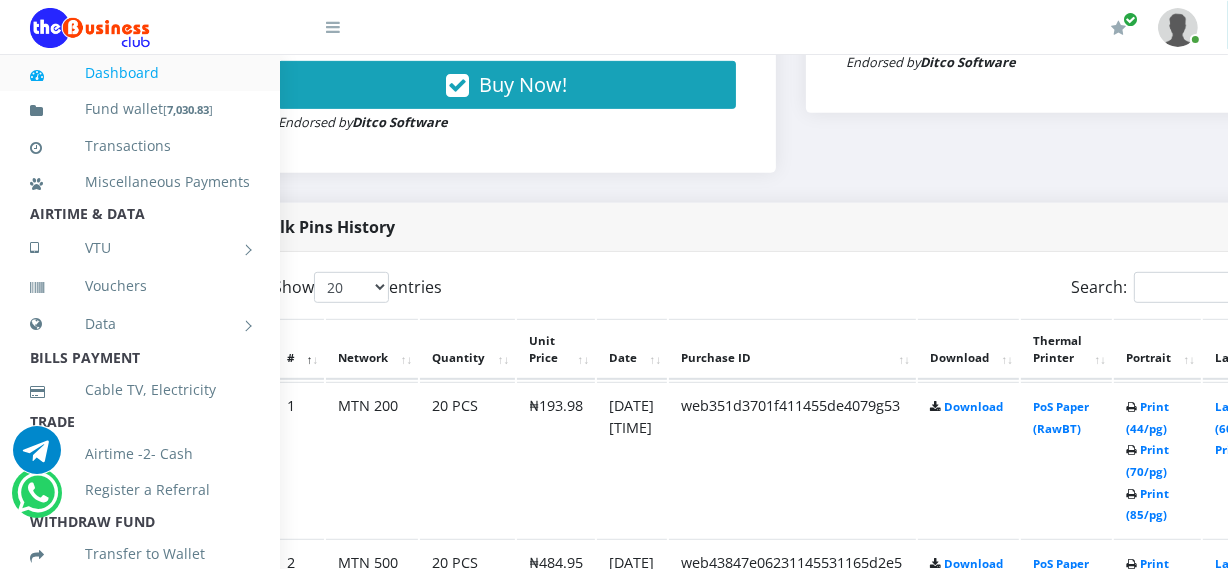 click on "Print (44/pg)   Print (70/pg)   Print (85/pg)" at bounding box center (1157, 459) 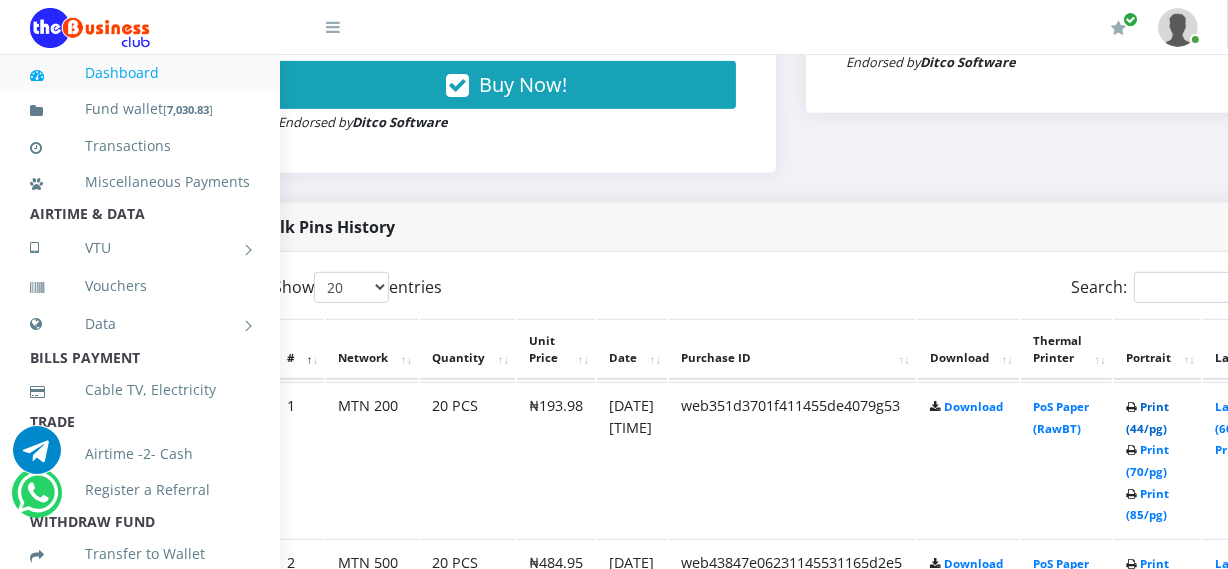 click on "Print (44/pg)" at bounding box center (1147, 417) 